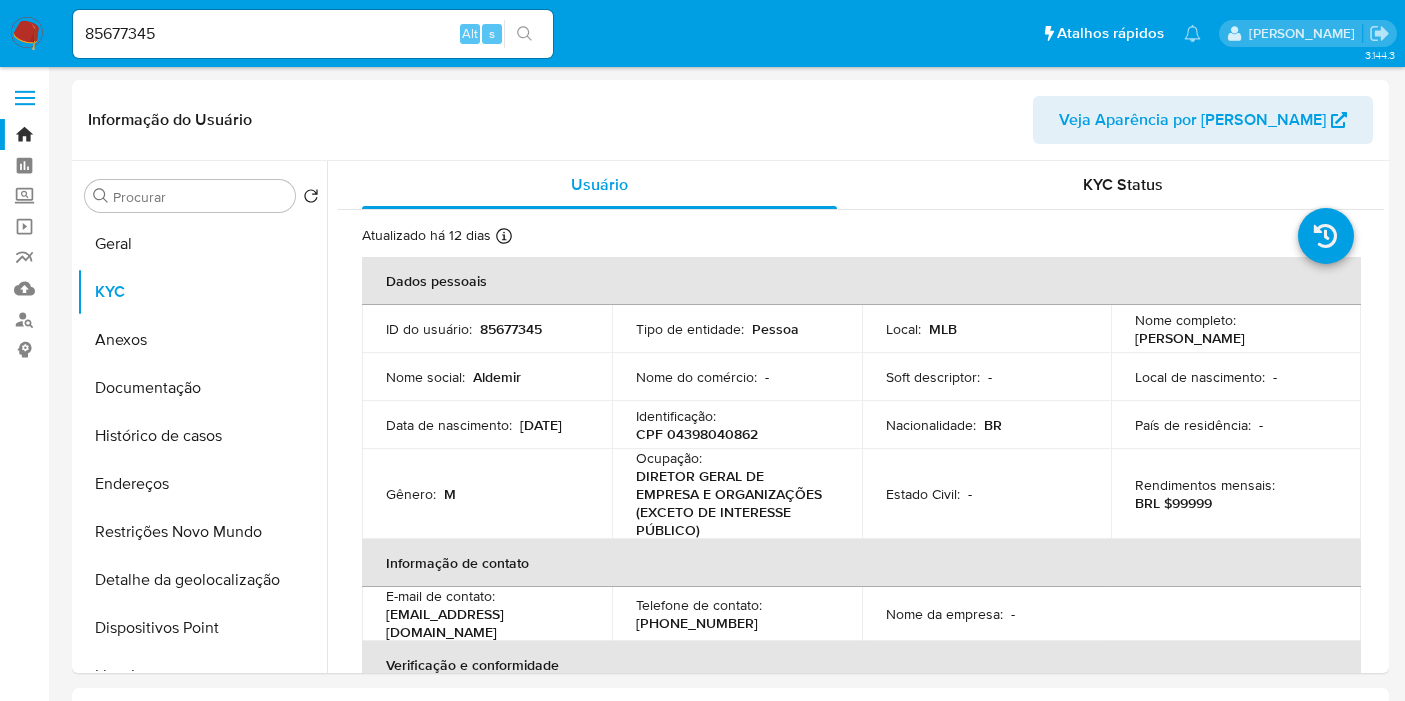 select on "10" 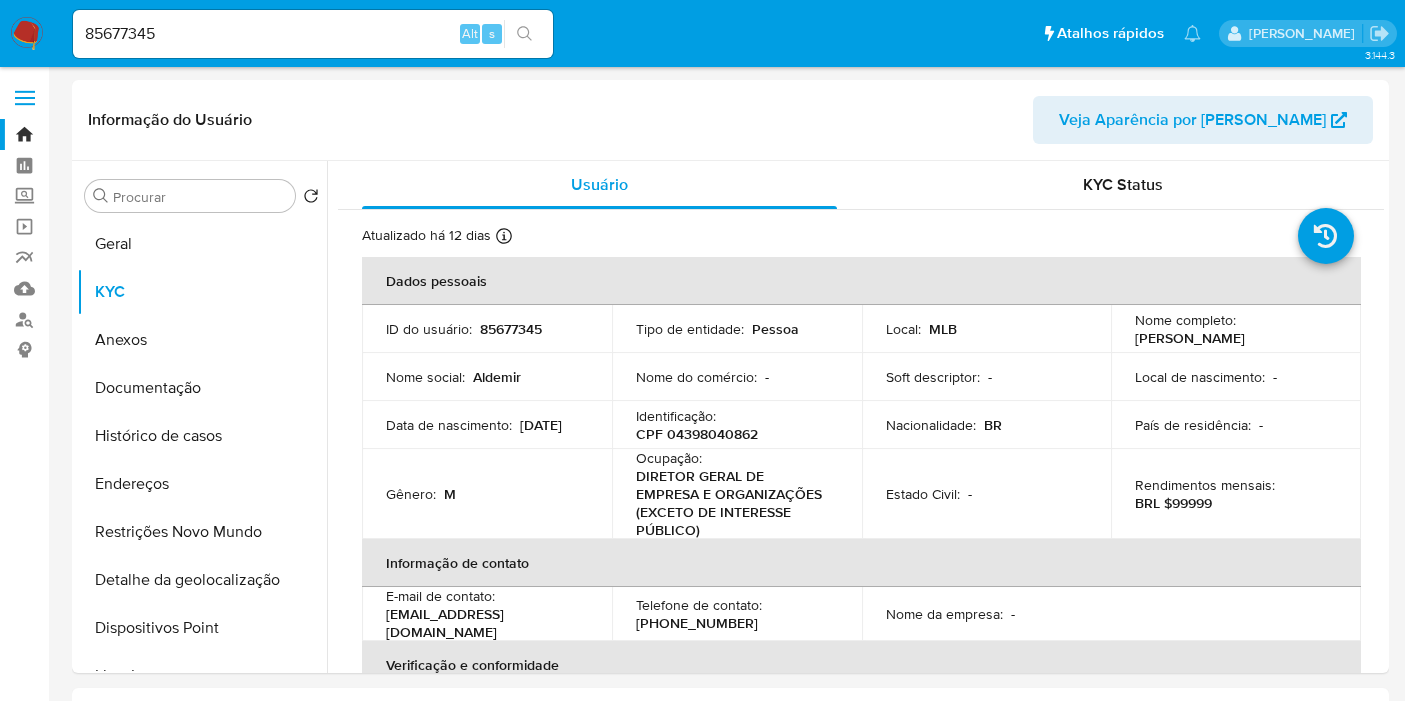scroll, scrollTop: 111, scrollLeft: 0, axis: vertical 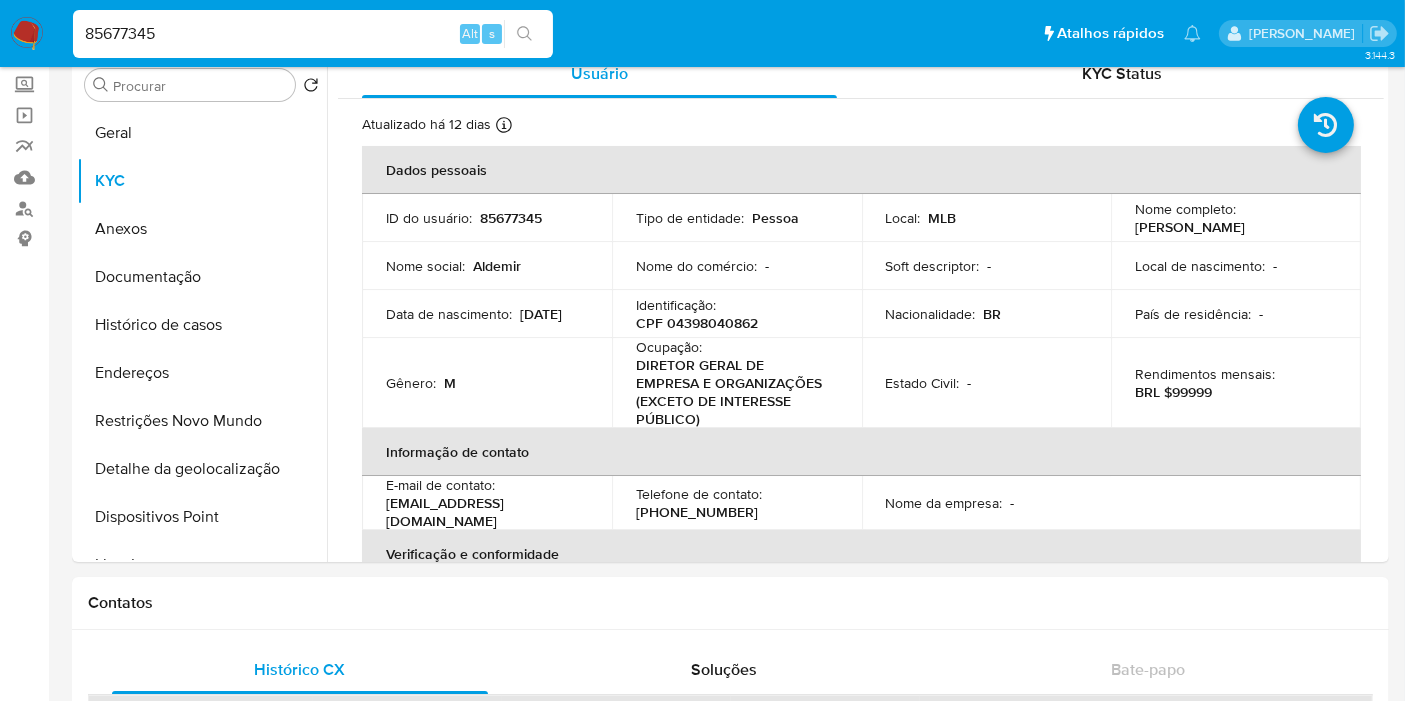 click on "85677345" at bounding box center (313, 34) 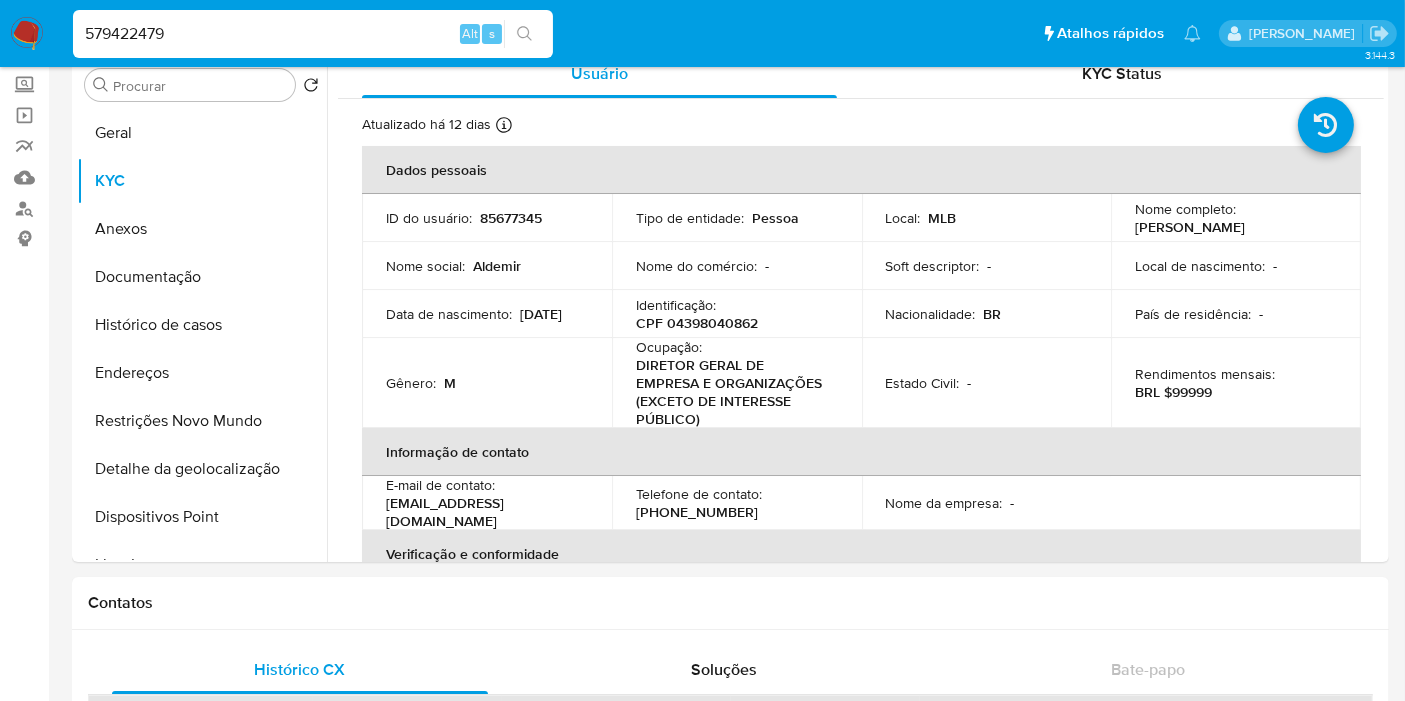 type on "579422479" 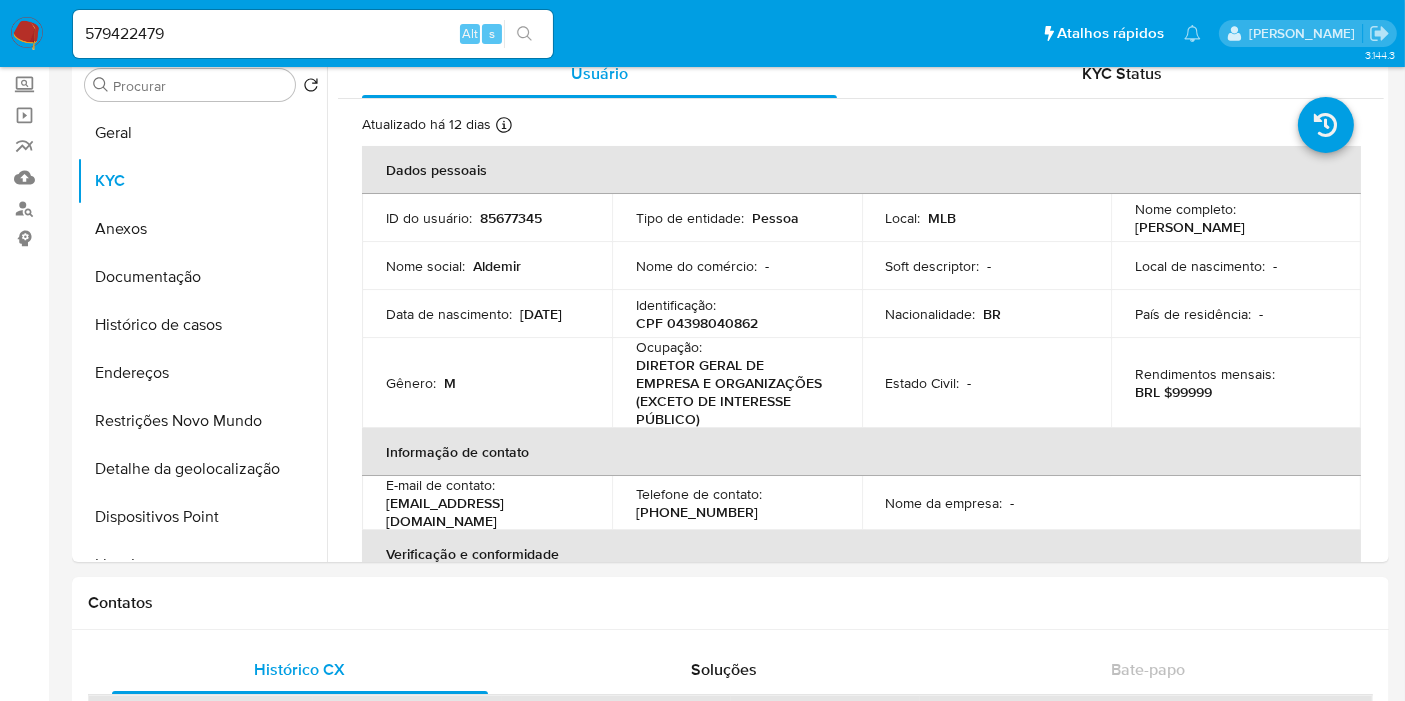 click at bounding box center (524, 34) 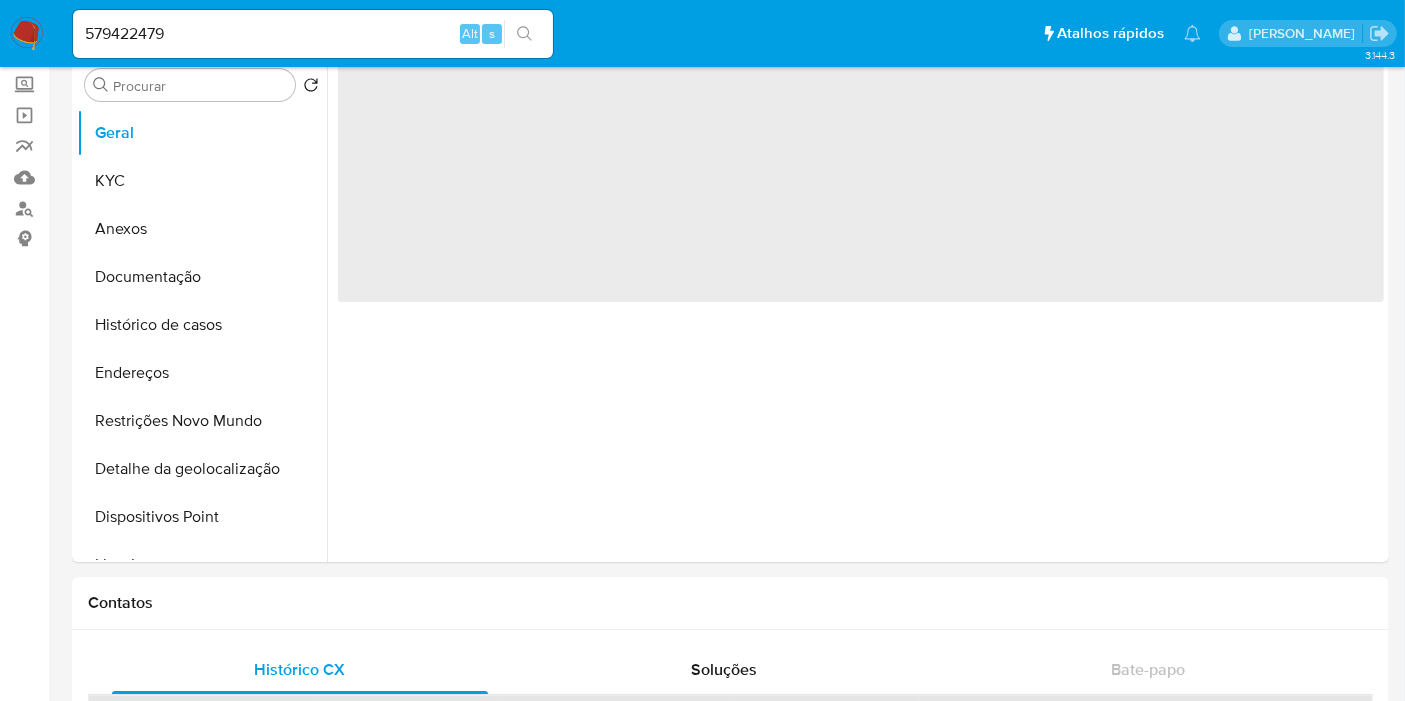 select on "10" 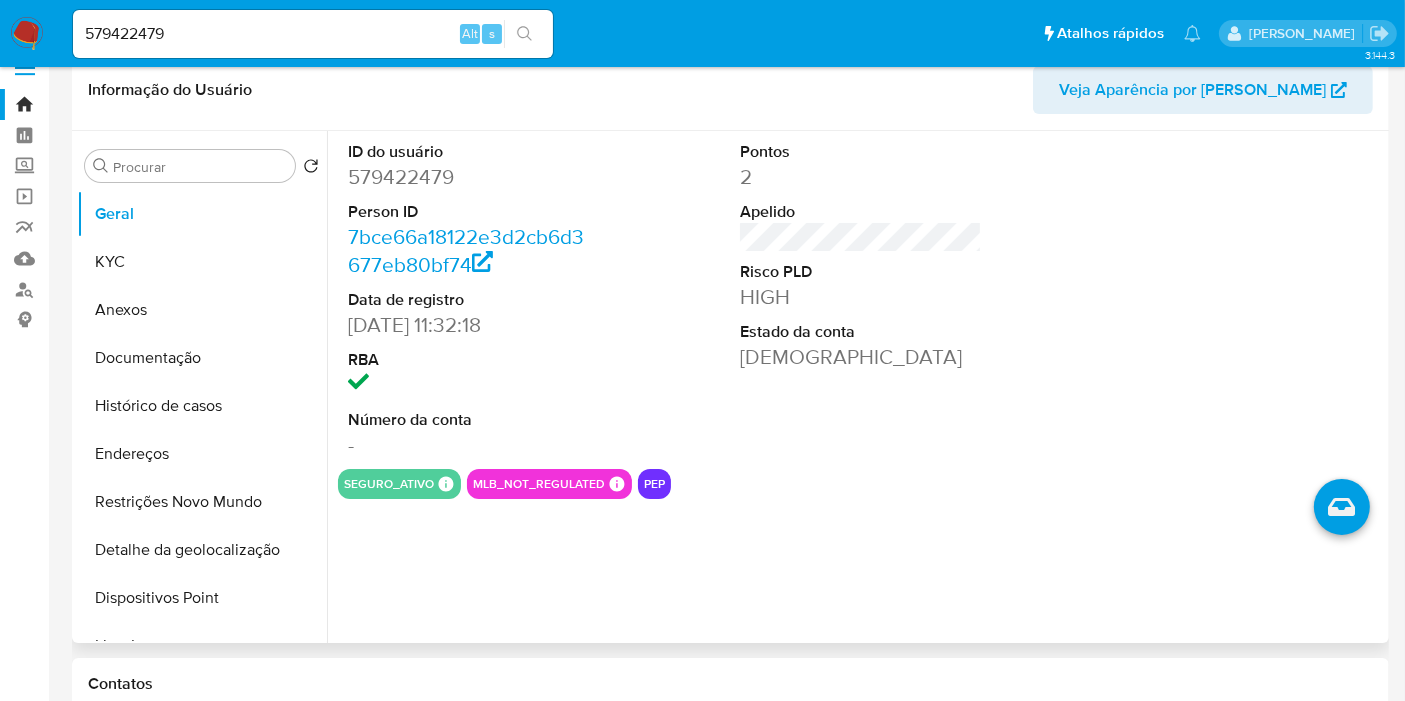 scroll, scrollTop: 0, scrollLeft: 0, axis: both 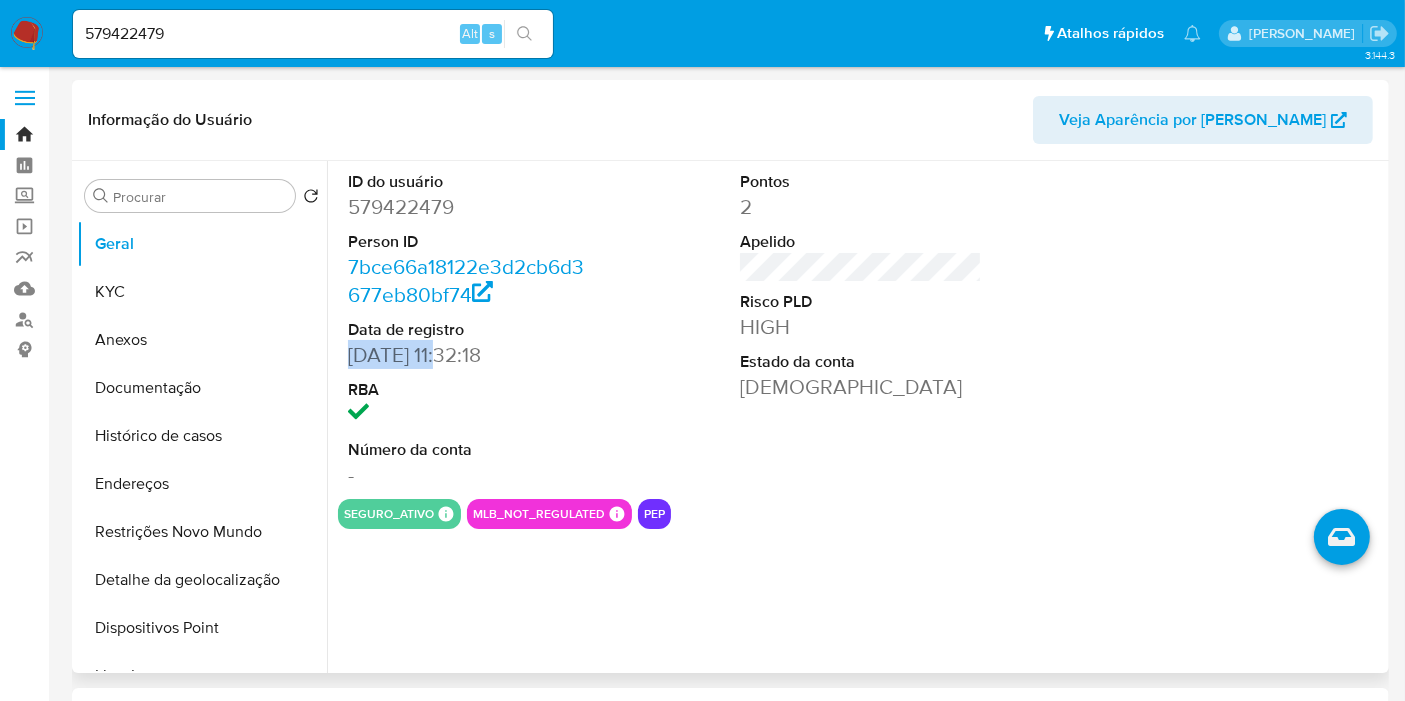 drag, startPoint x: 460, startPoint y: 352, endPoint x: 337, endPoint y: 355, distance: 123.03658 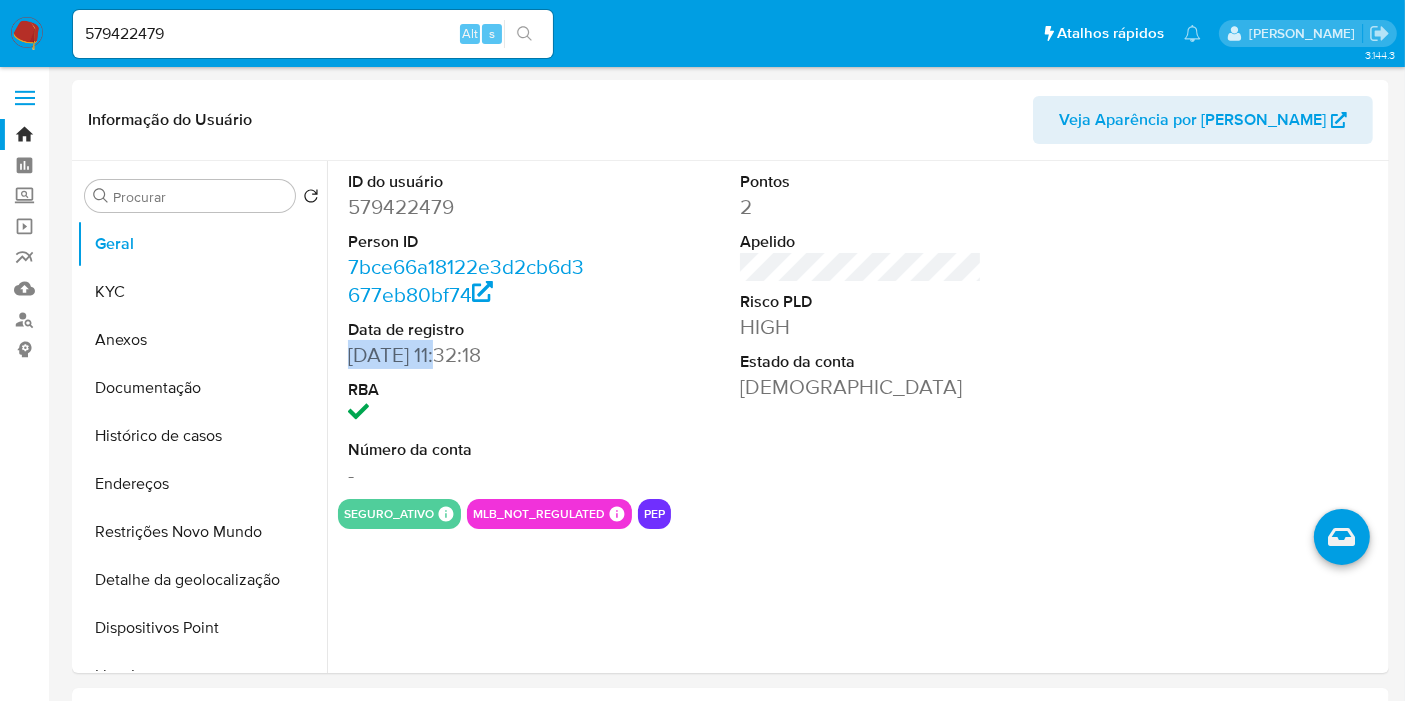 copy on "[DATE]" 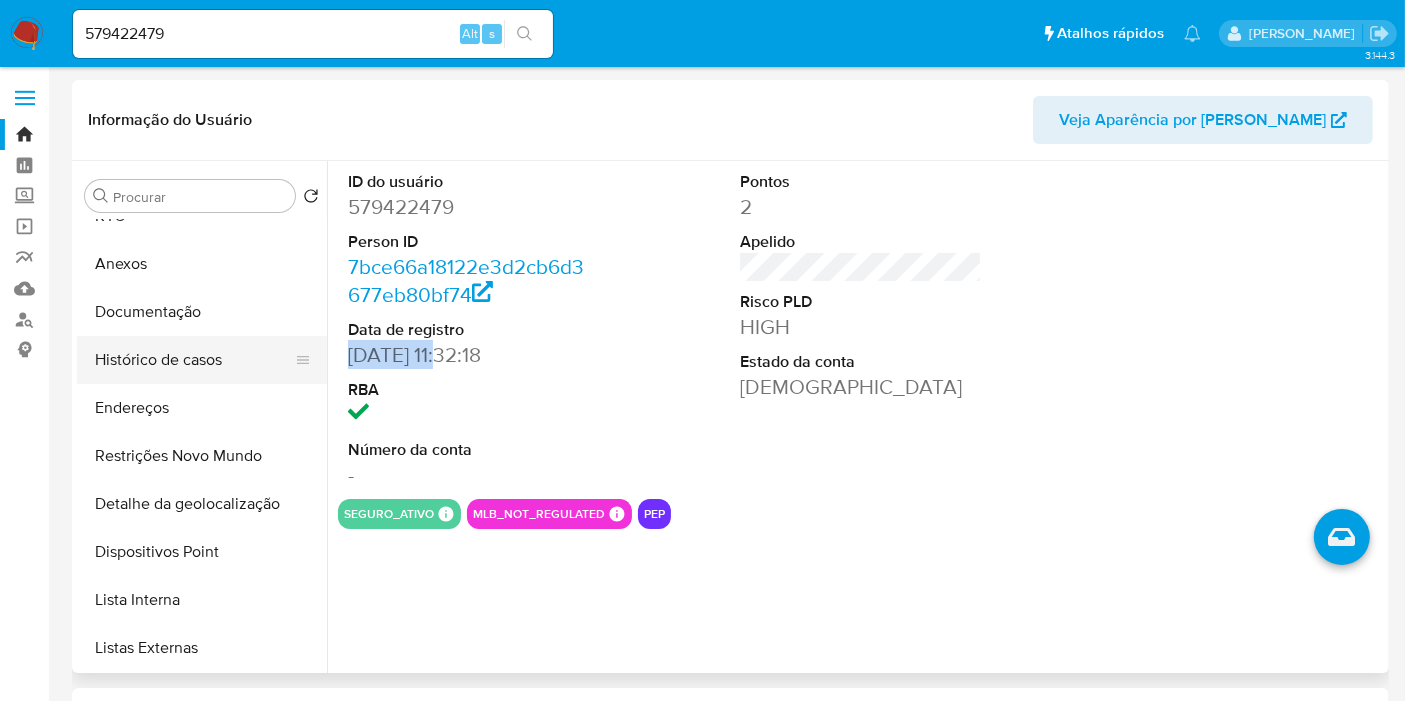 scroll, scrollTop: 111, scrollLeft: 0, axis: vertical 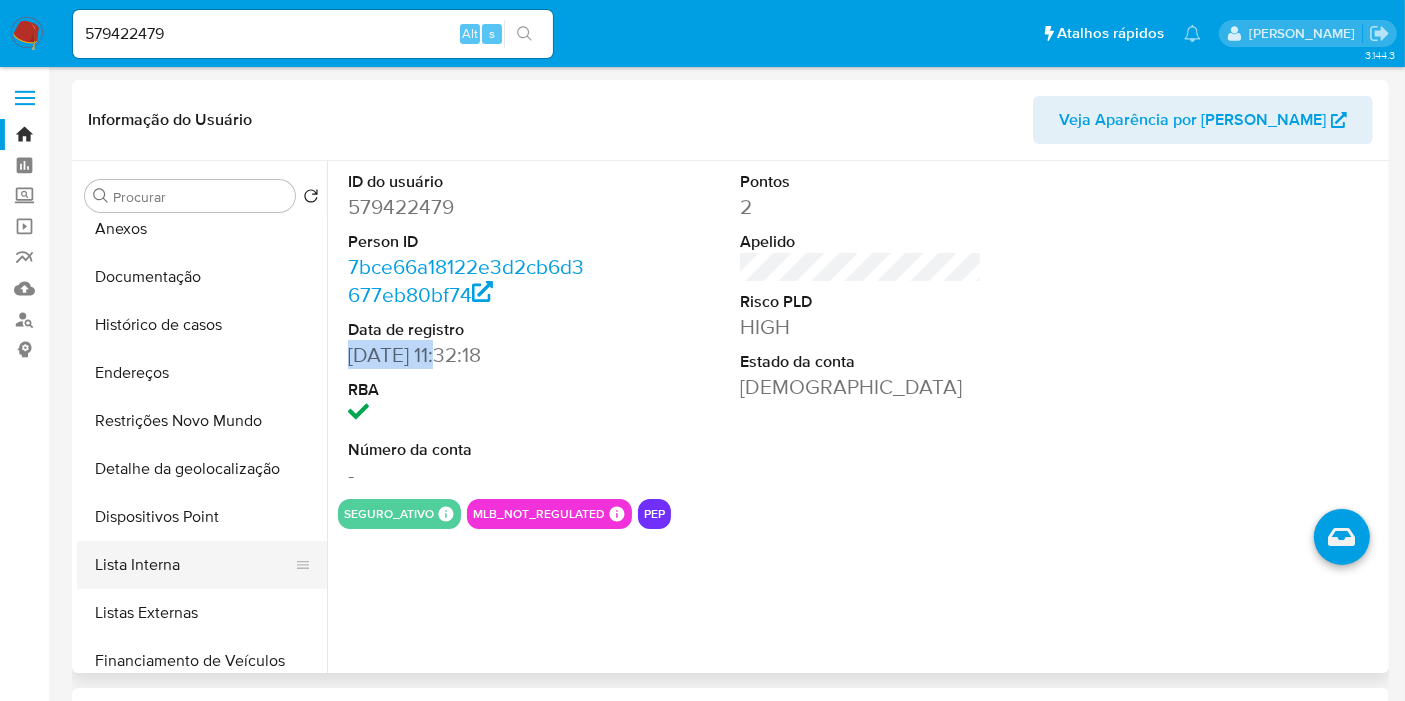 click on "Lista Interna" at bounding box center (194, 565) 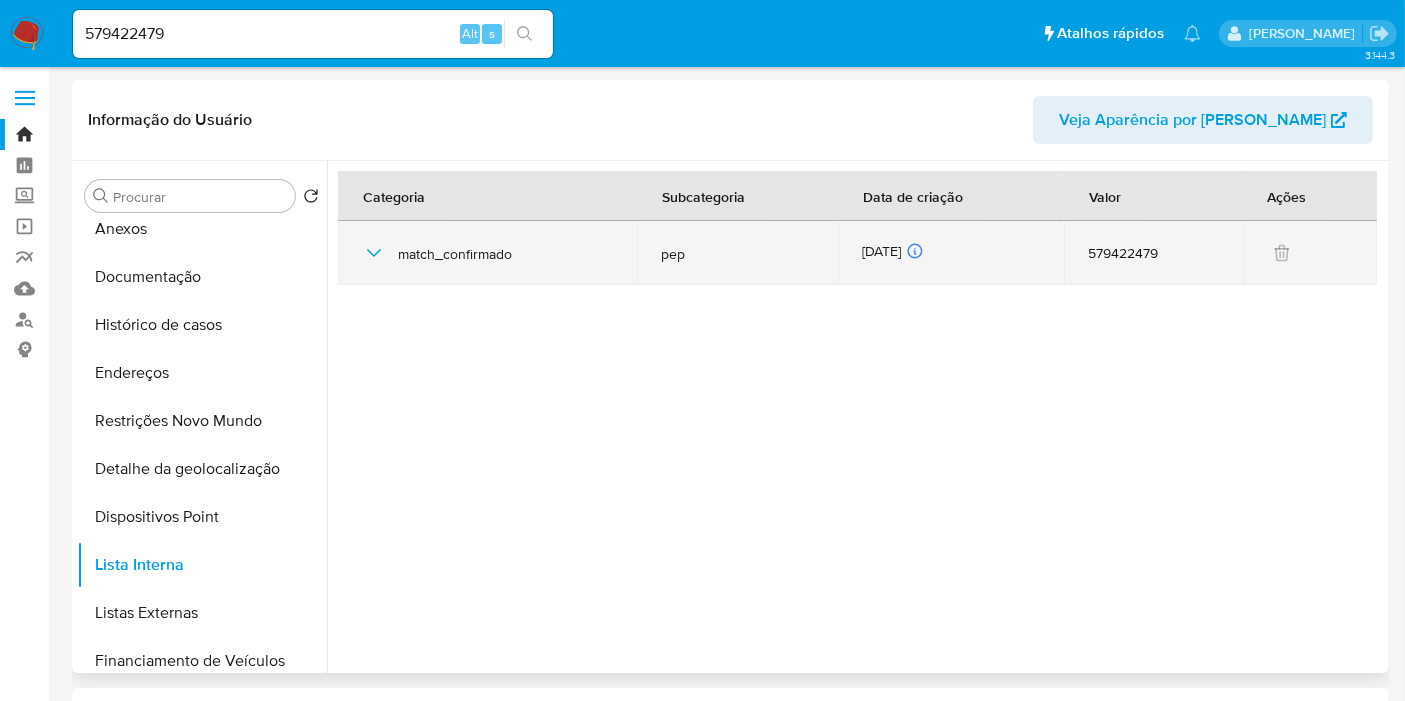 click on "[DATE]   [DATE] 05:22:33" at bounding box center [951, 253] 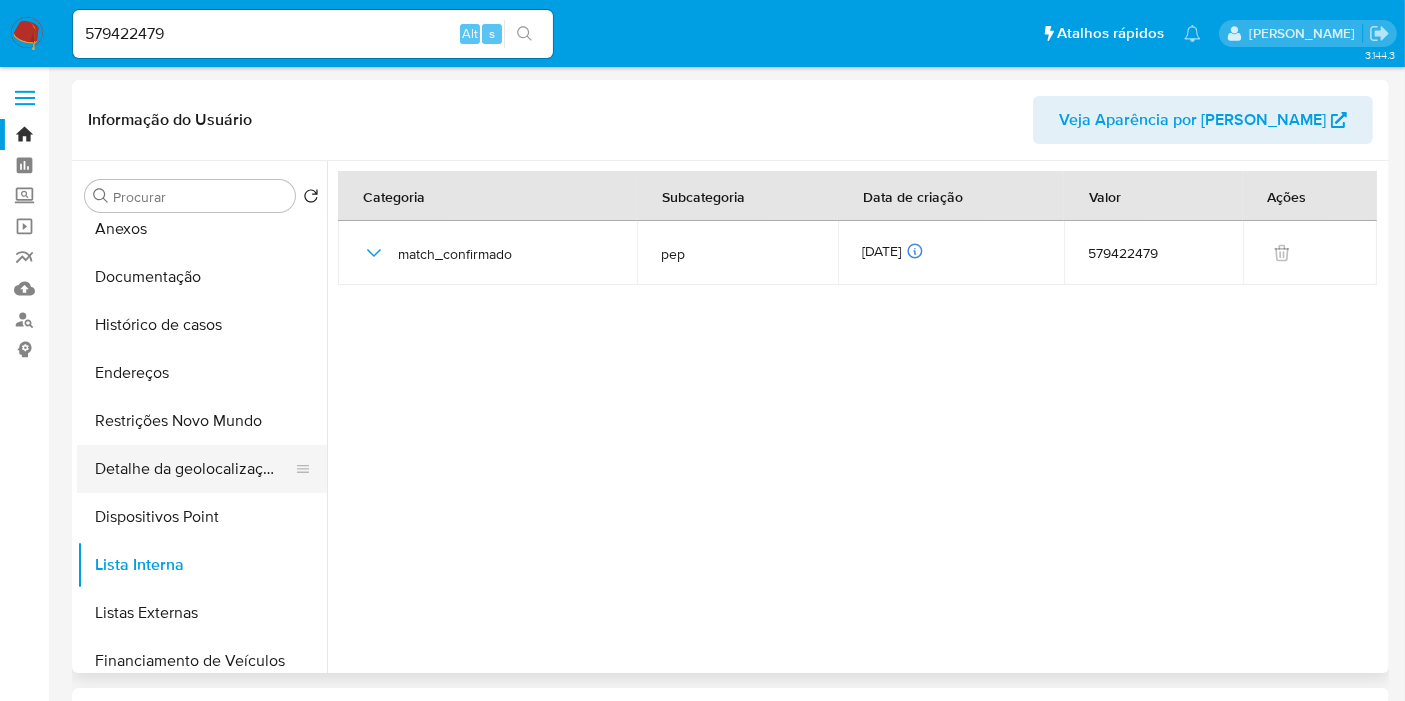 scroll, scrollTop: 0, scrollLeft: 0, axis: both 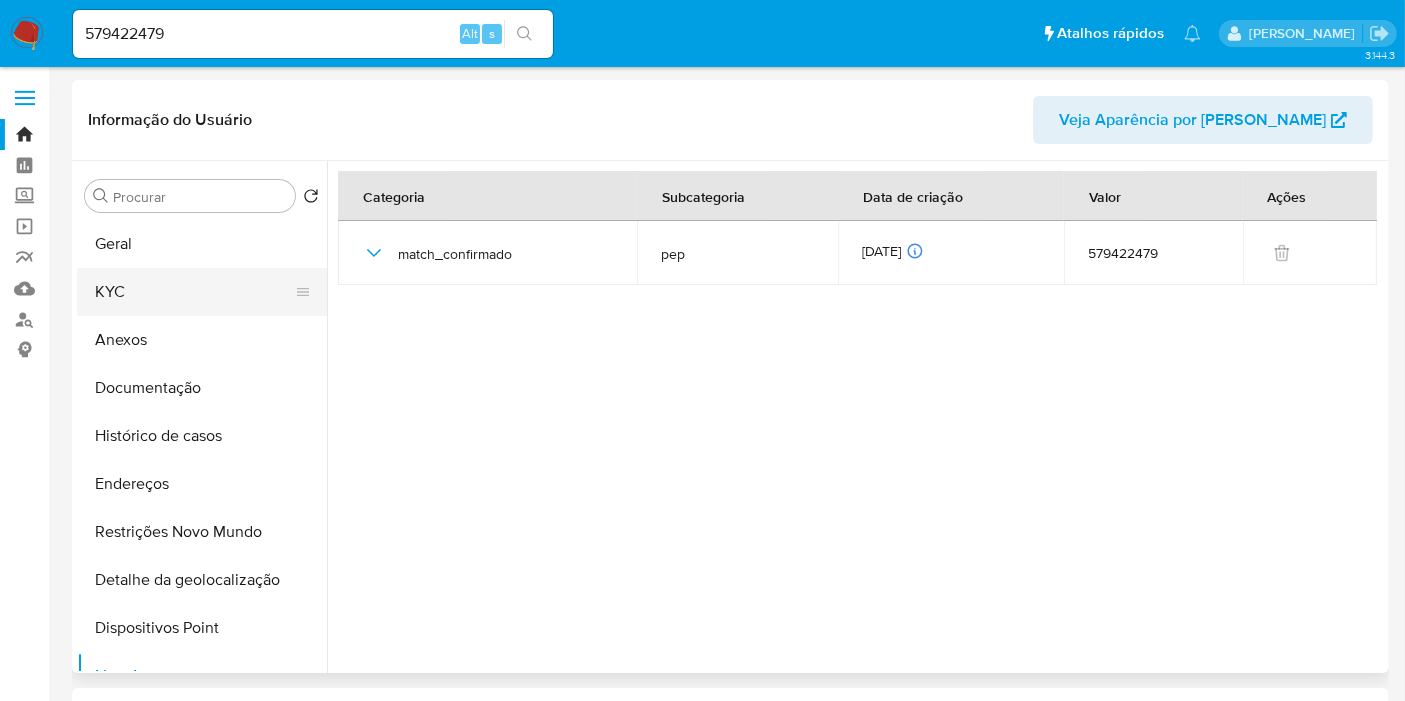 click on "KYC" at bounding box center (194, 292) 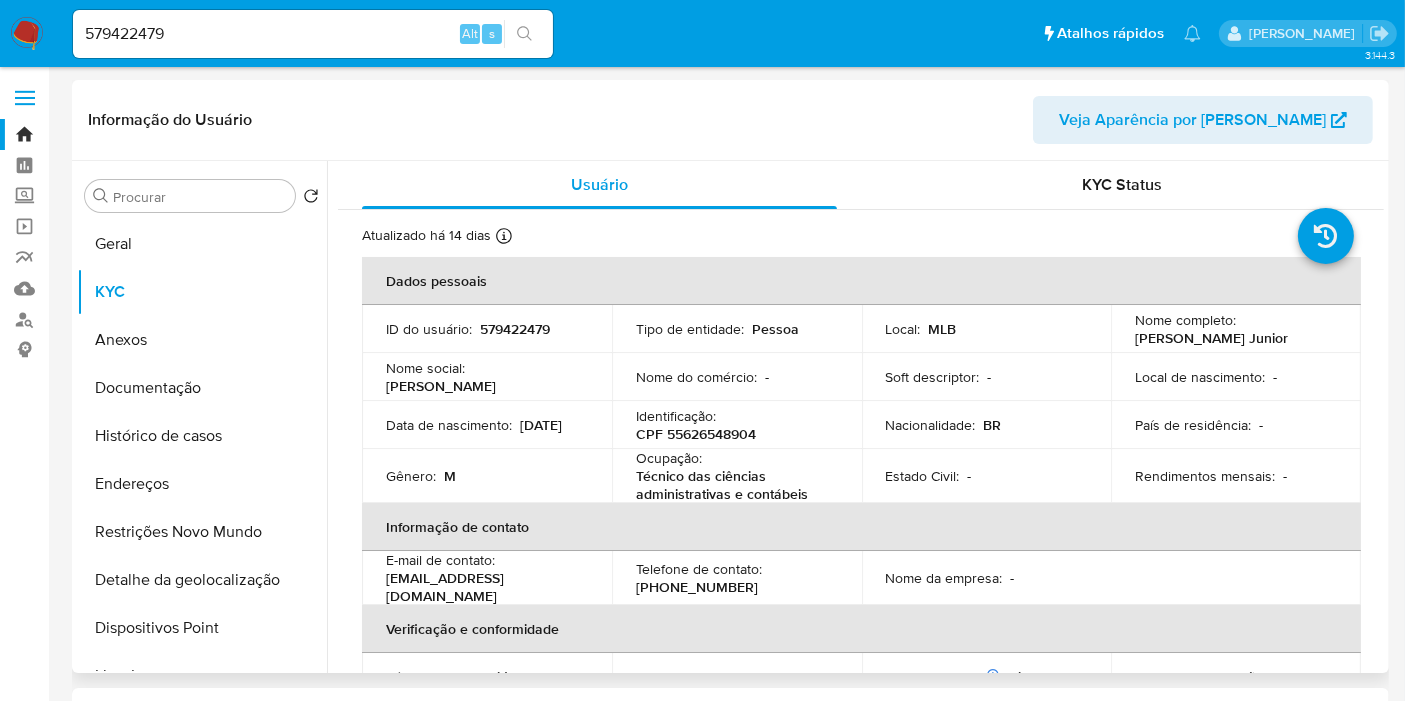 click on "579422479" at bounding box center (515, 329) 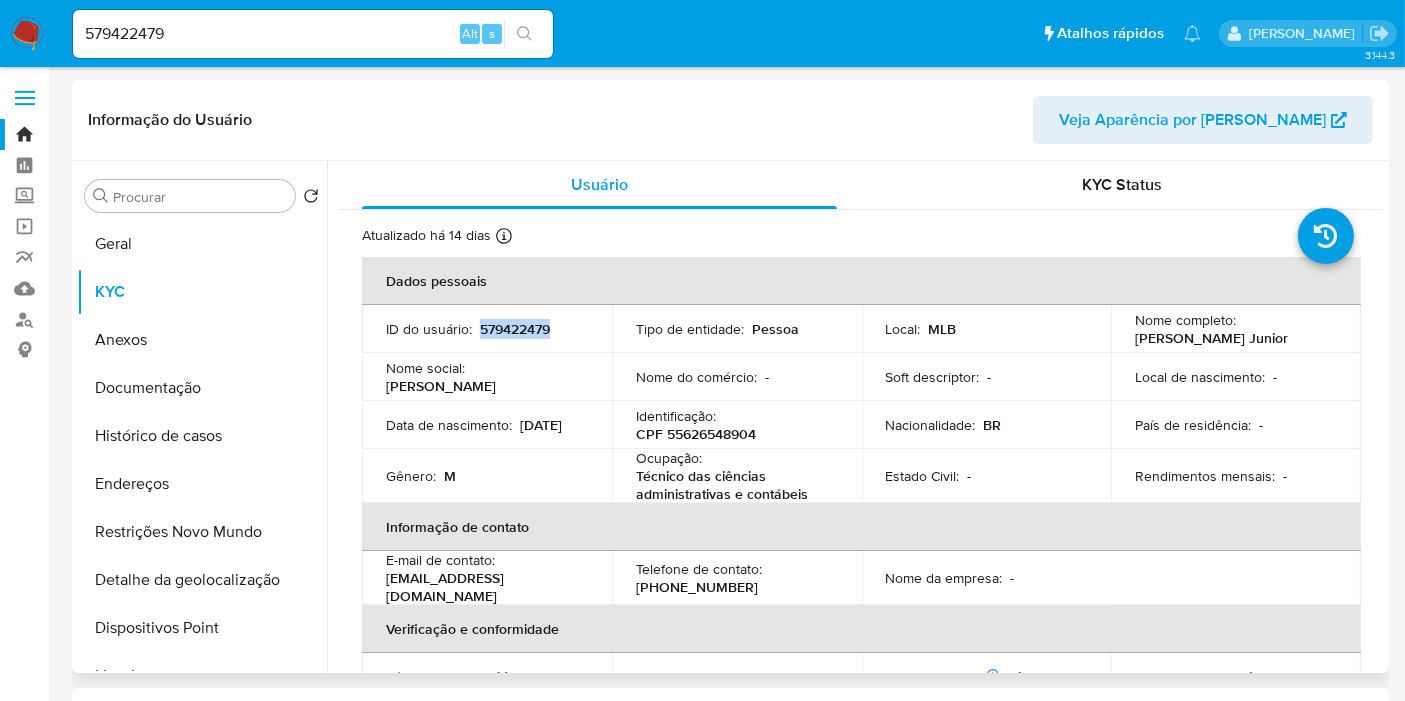 click on "579422479" at bounding box center [515, 329] 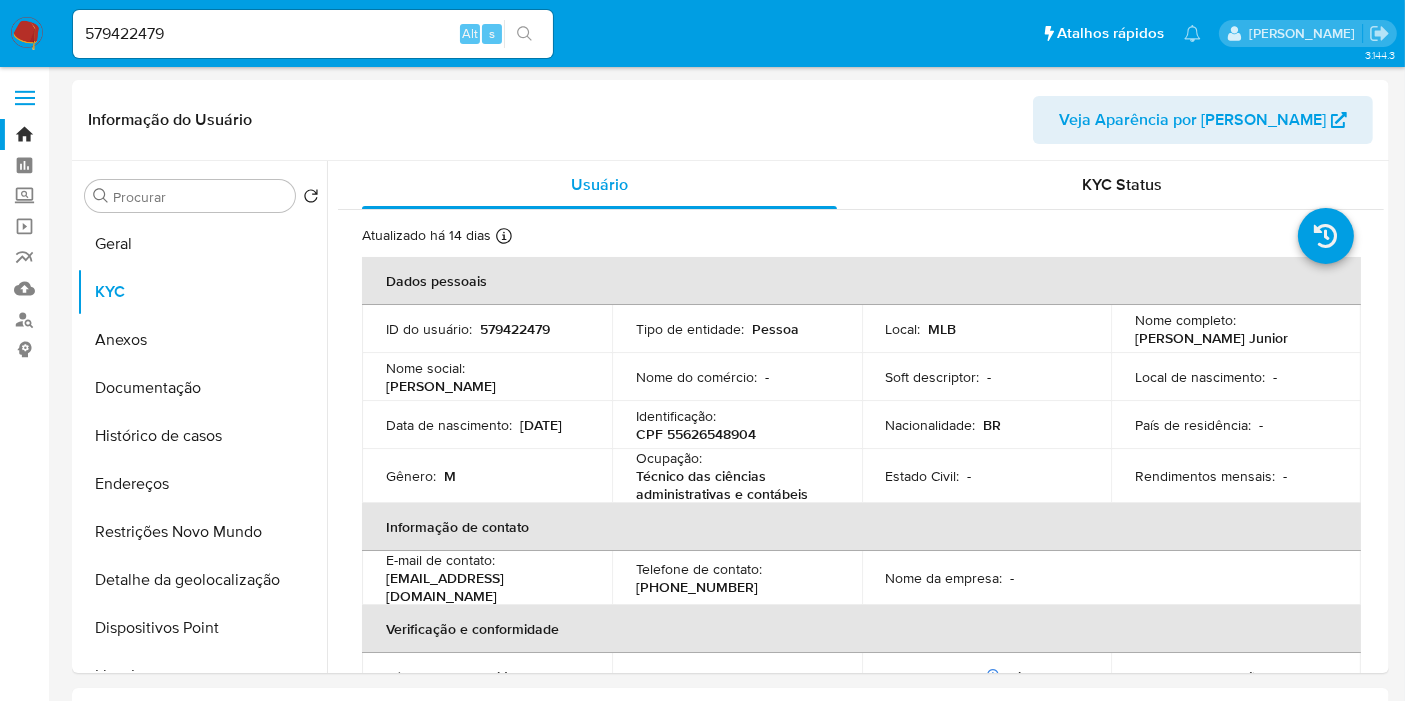 click on "Bandeja Painel Screening Pesquisa em Listas Watchlist Ferramentas Operações em massa relatórios Mulan Localizador de pessoas Consolidado" at bounding box center [24, 1463] 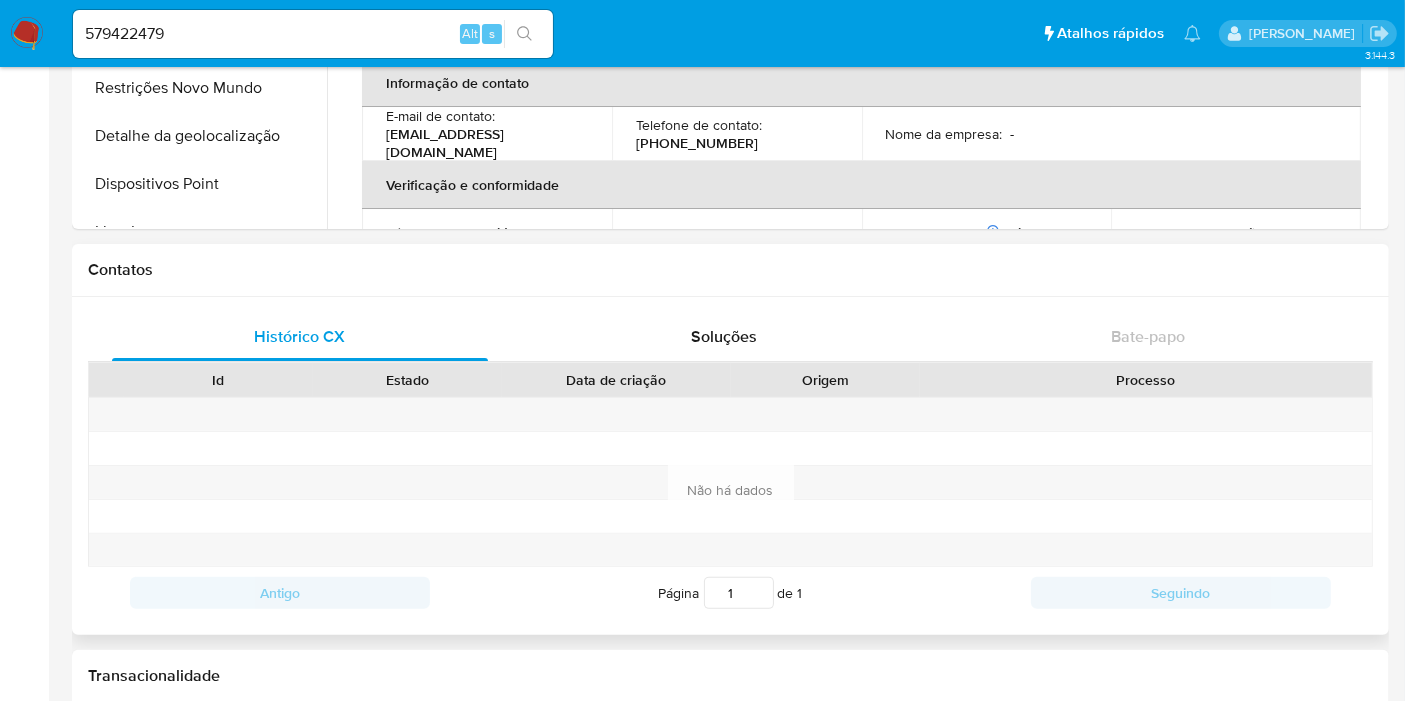 scroll, scrollTop: 0, scrollLeft: 0, axis: both 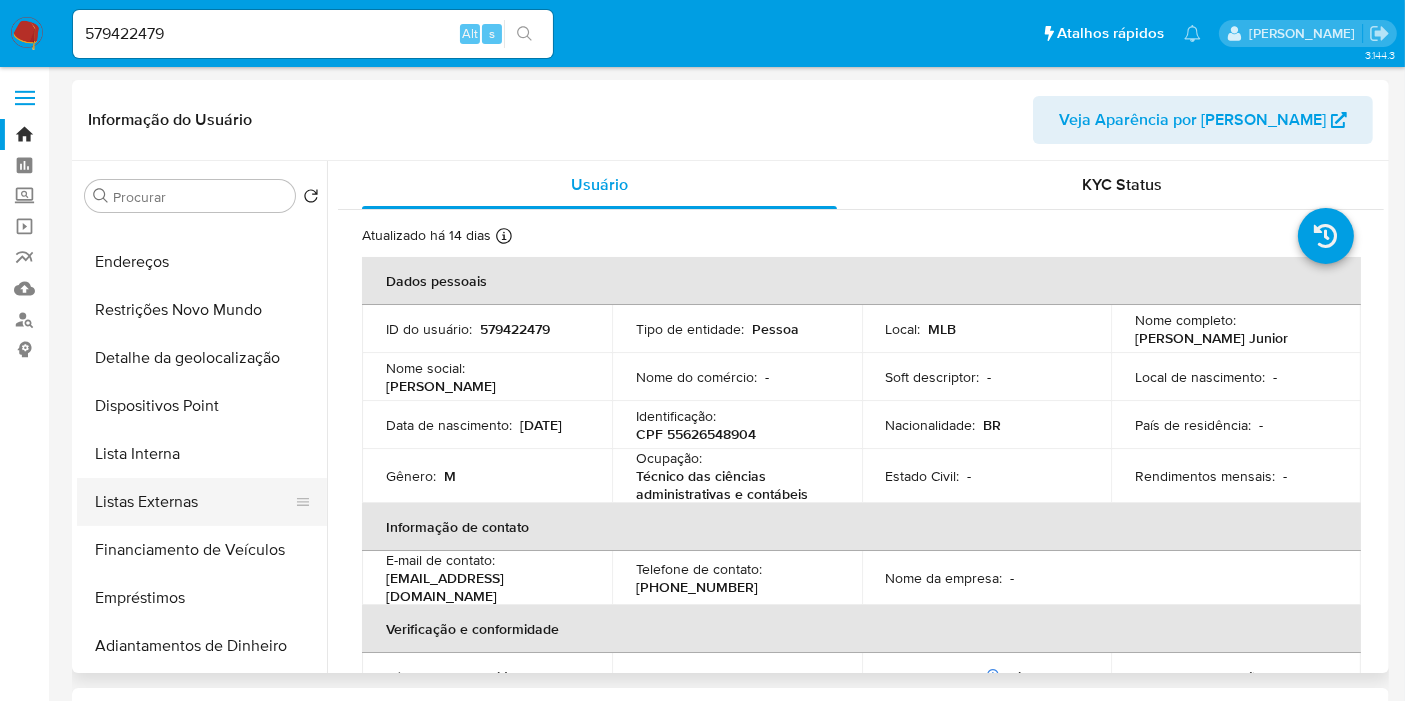 click on "Listas Externas" at bounding box center (194, 502) 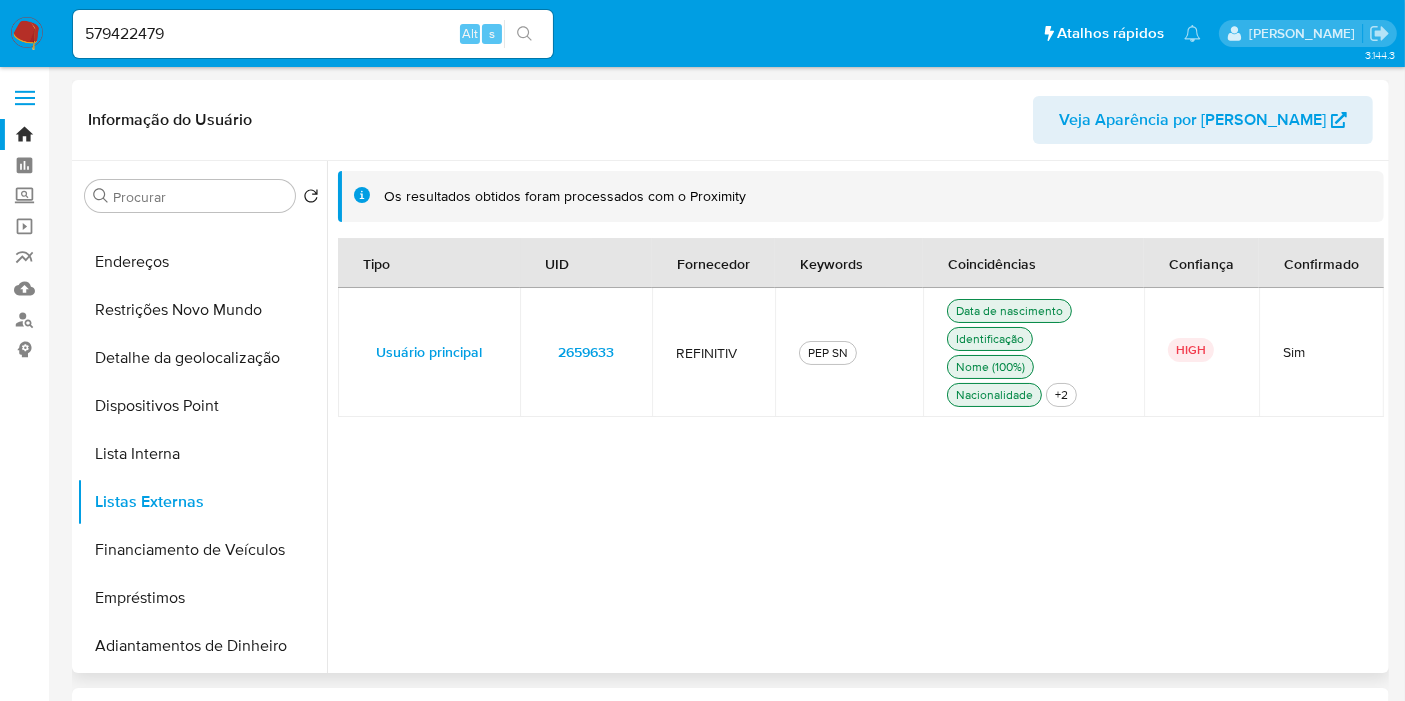 click on "2659633" at bounding box center (586, 352) 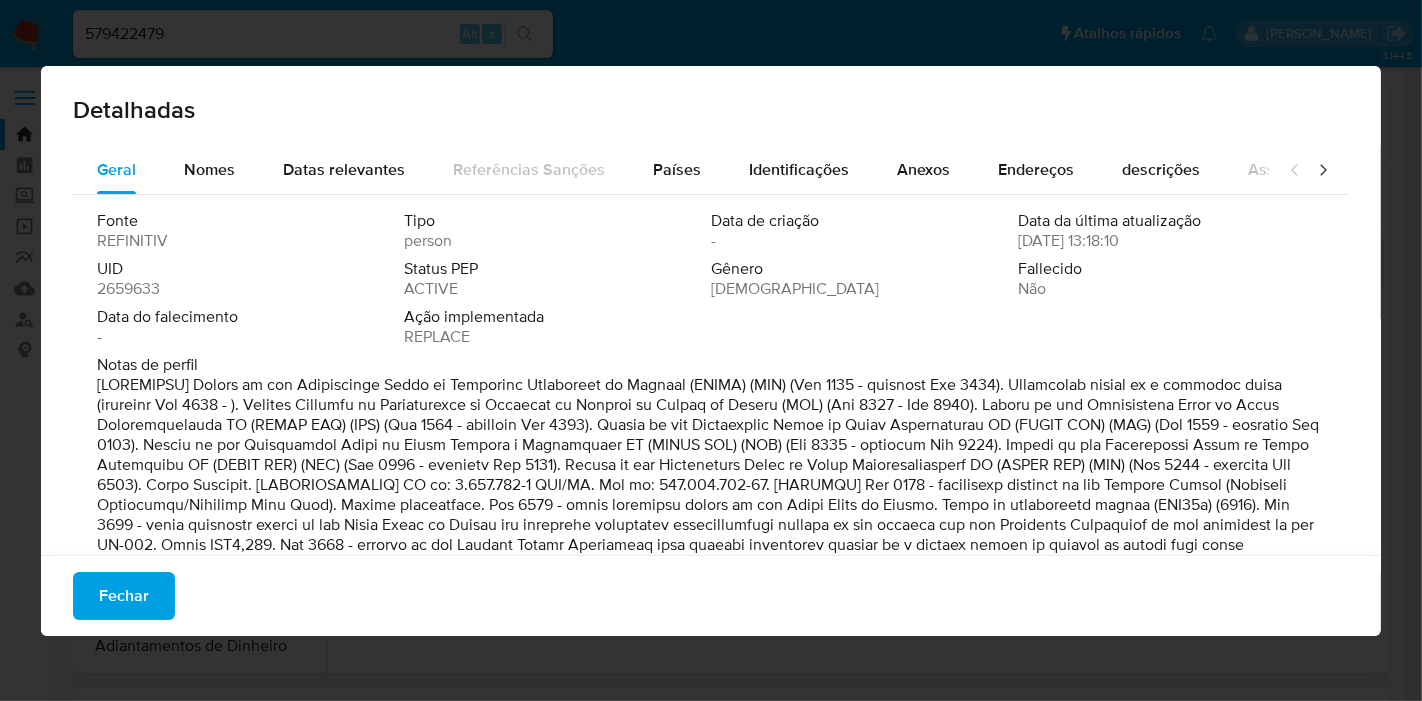 click on "2659633" at bounding box center [128, 289] 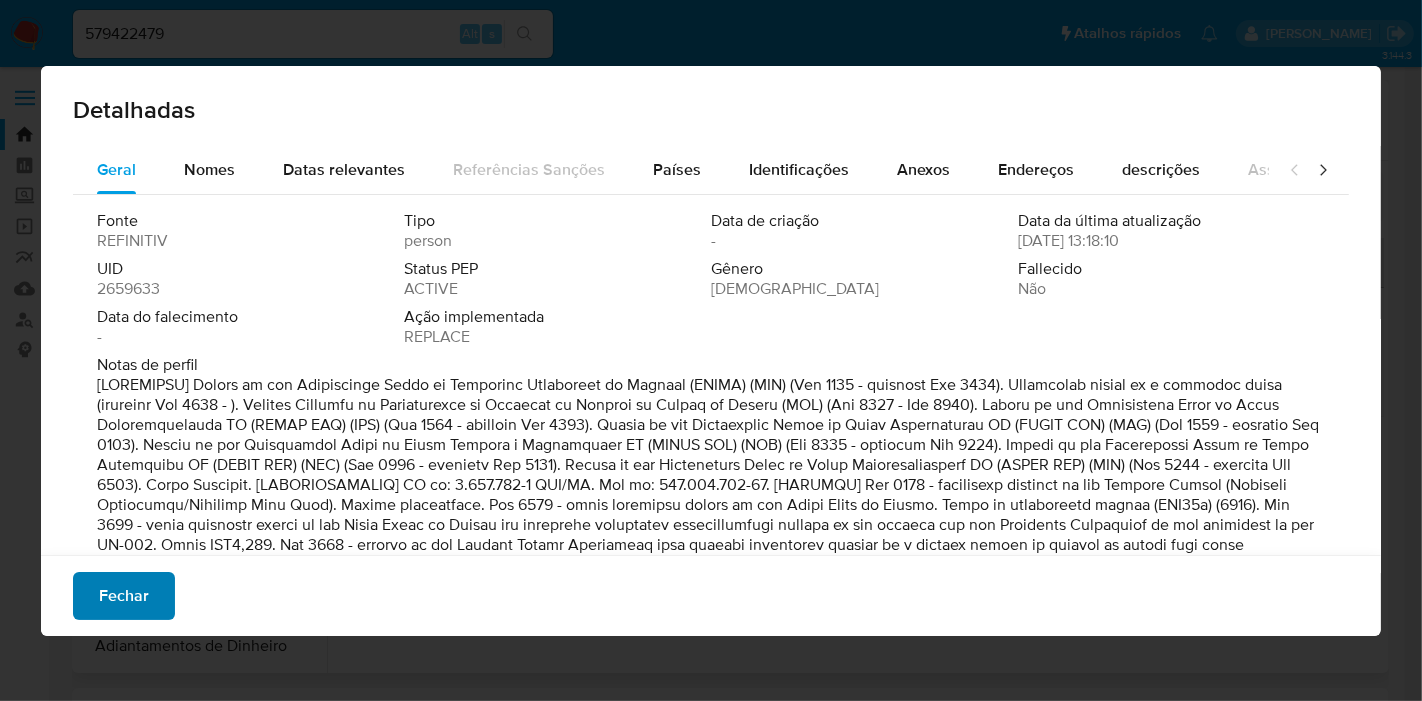click on "Fechar" at bounding box center [124, 596] 